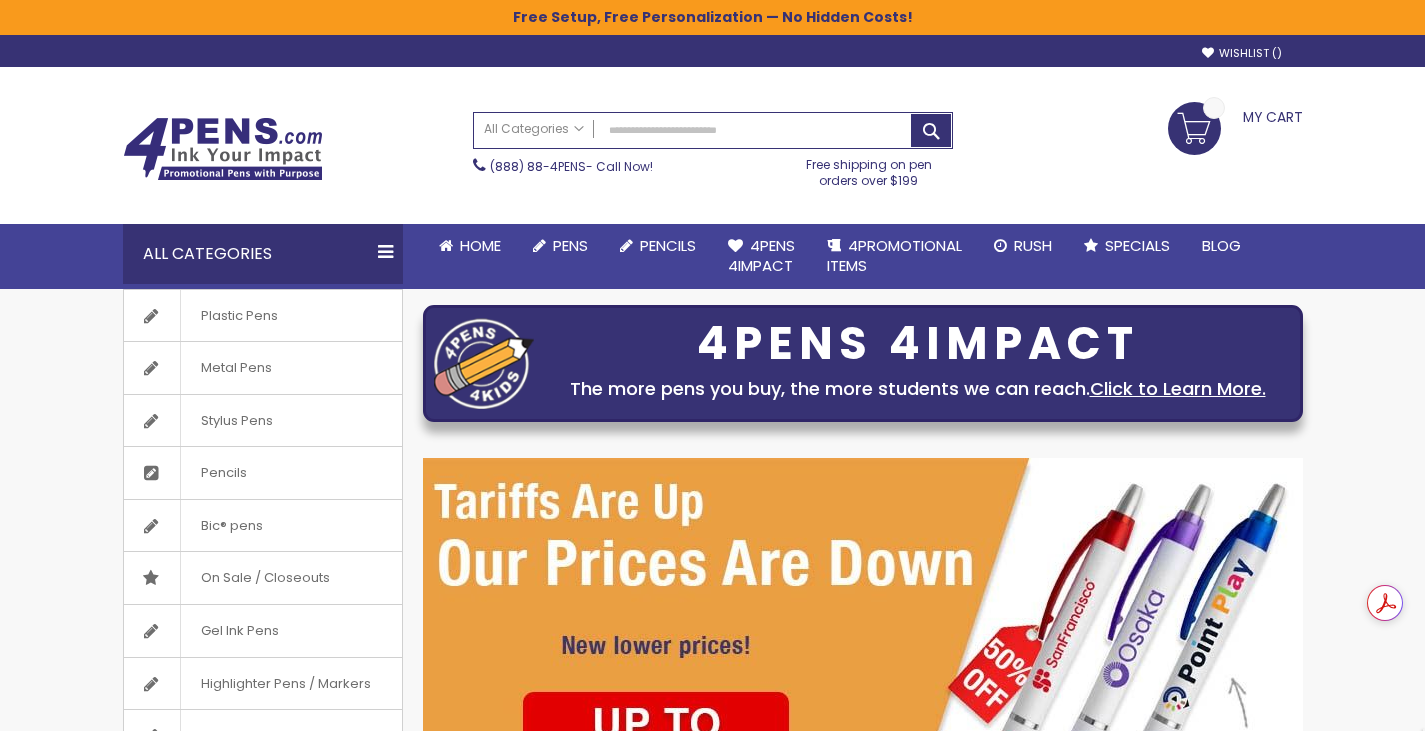 scroll, scrollTop: 0, scrollLeft: 0, axis: both 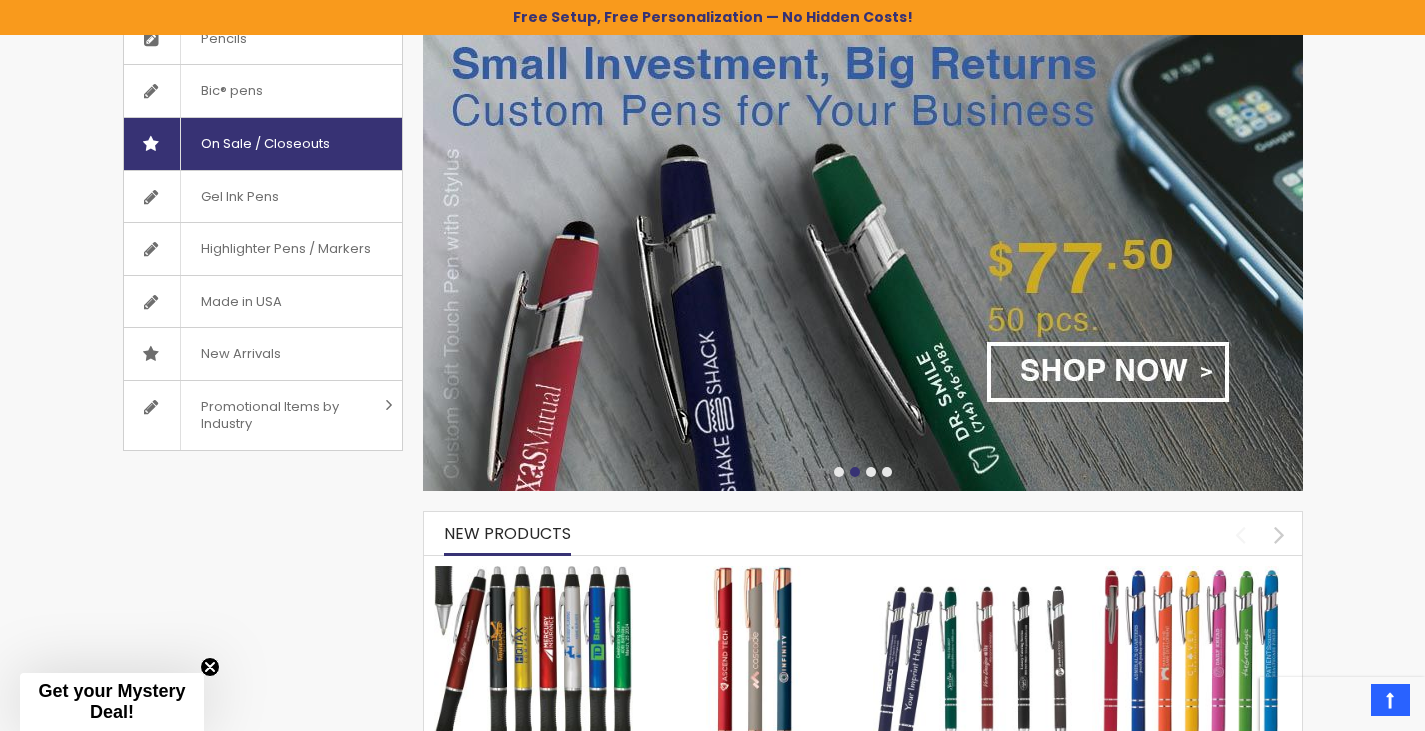 click on "On Sale / Closeouts" at bounding box center [265, 144] 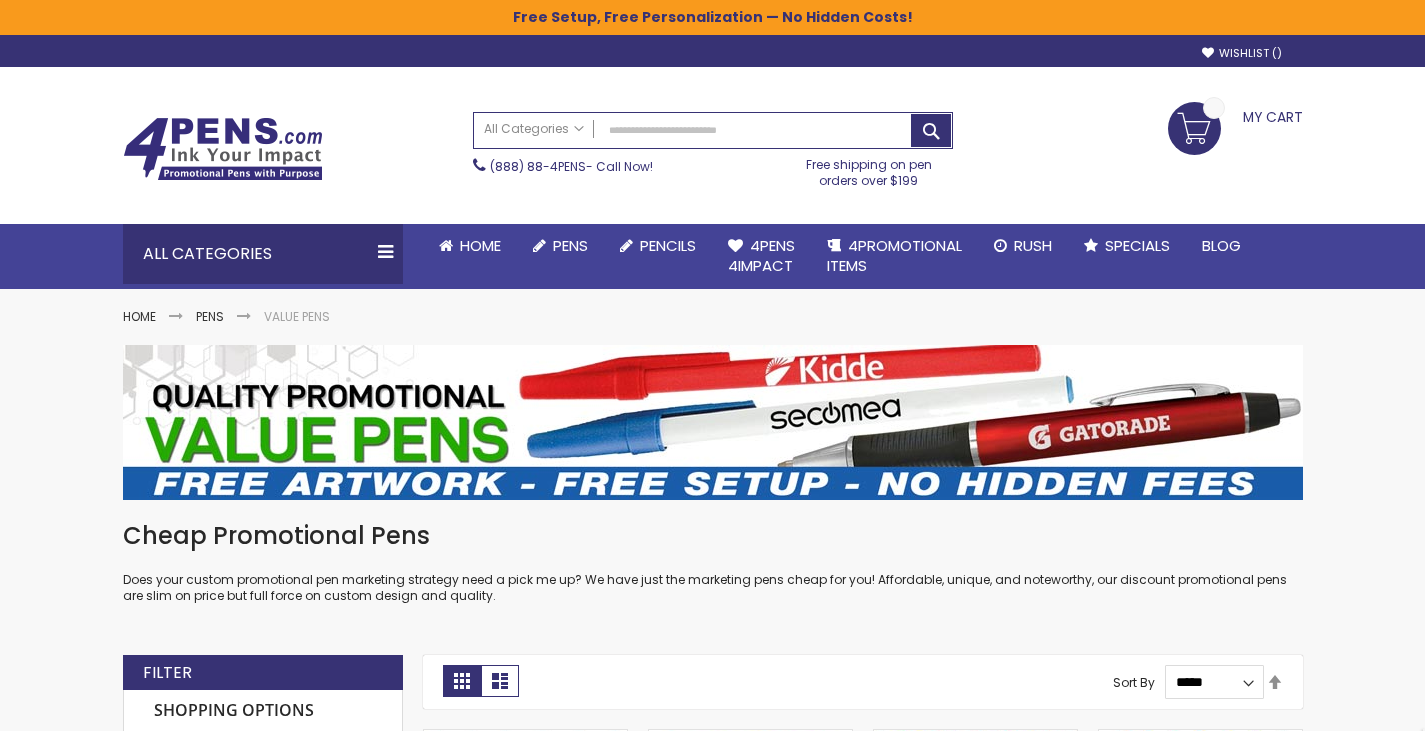 scroll, scrollTop: 0, scrollLeft: 0, axis: both 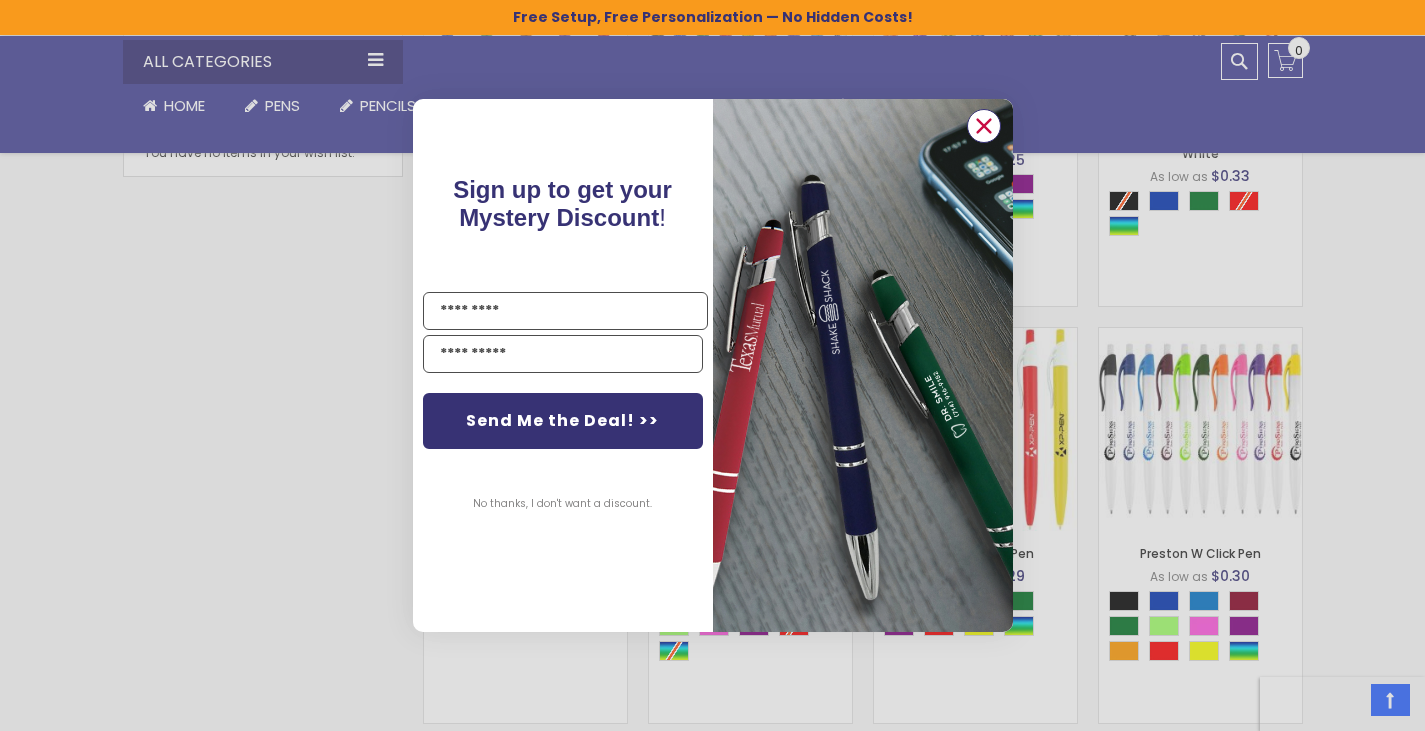 click 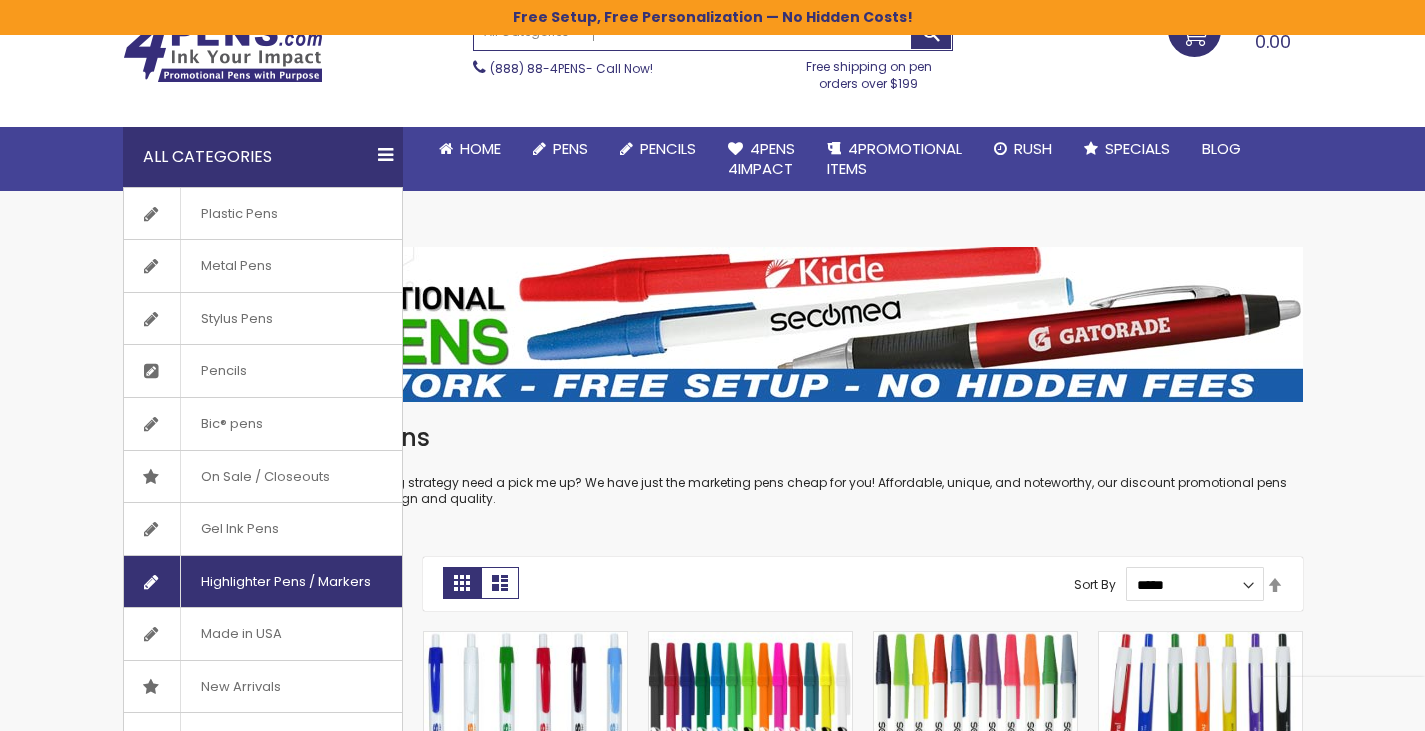 scroll, scrollTop: 100, scrollLeft: 0, axis: vertical 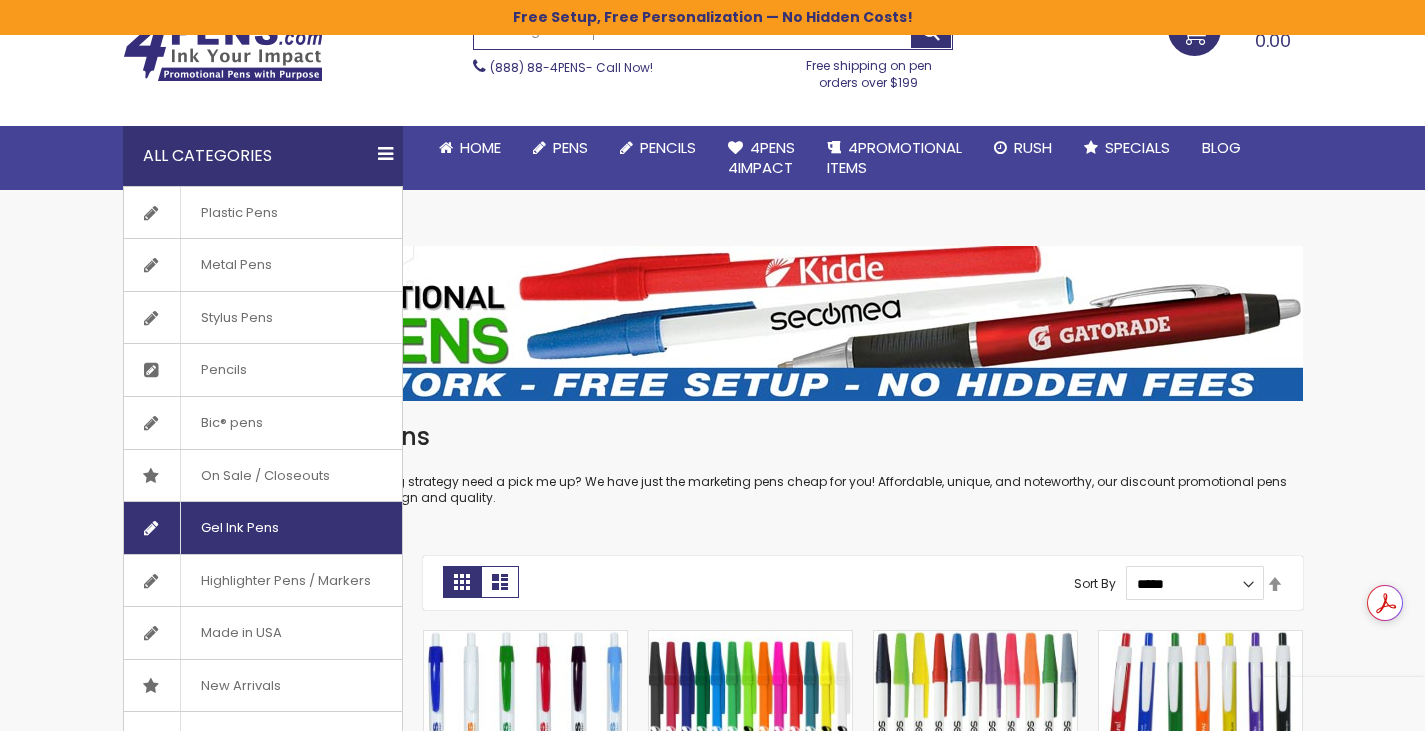 click on "Gel Ink Pens" at bounding box center (263, 528) 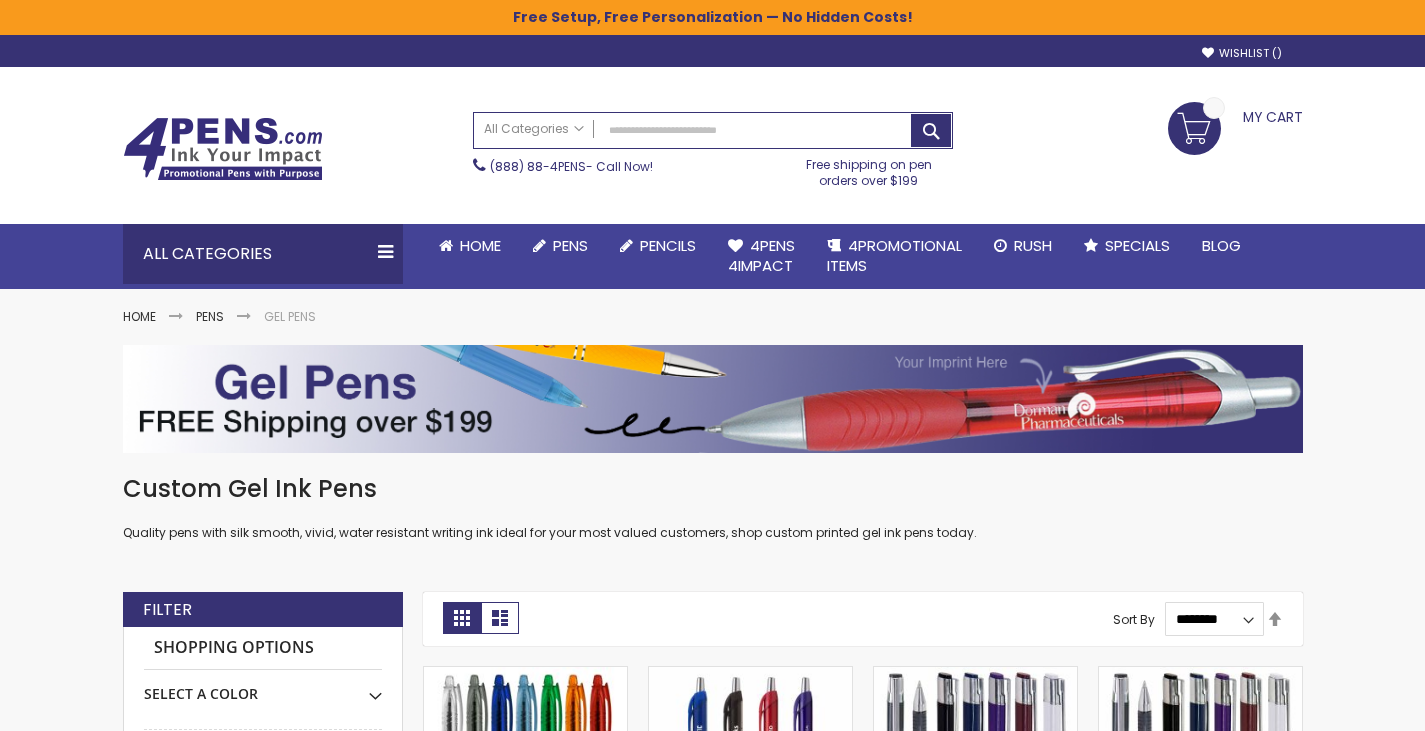 scroll, scrollTop: 0, scrollLeft: 0, axis: both 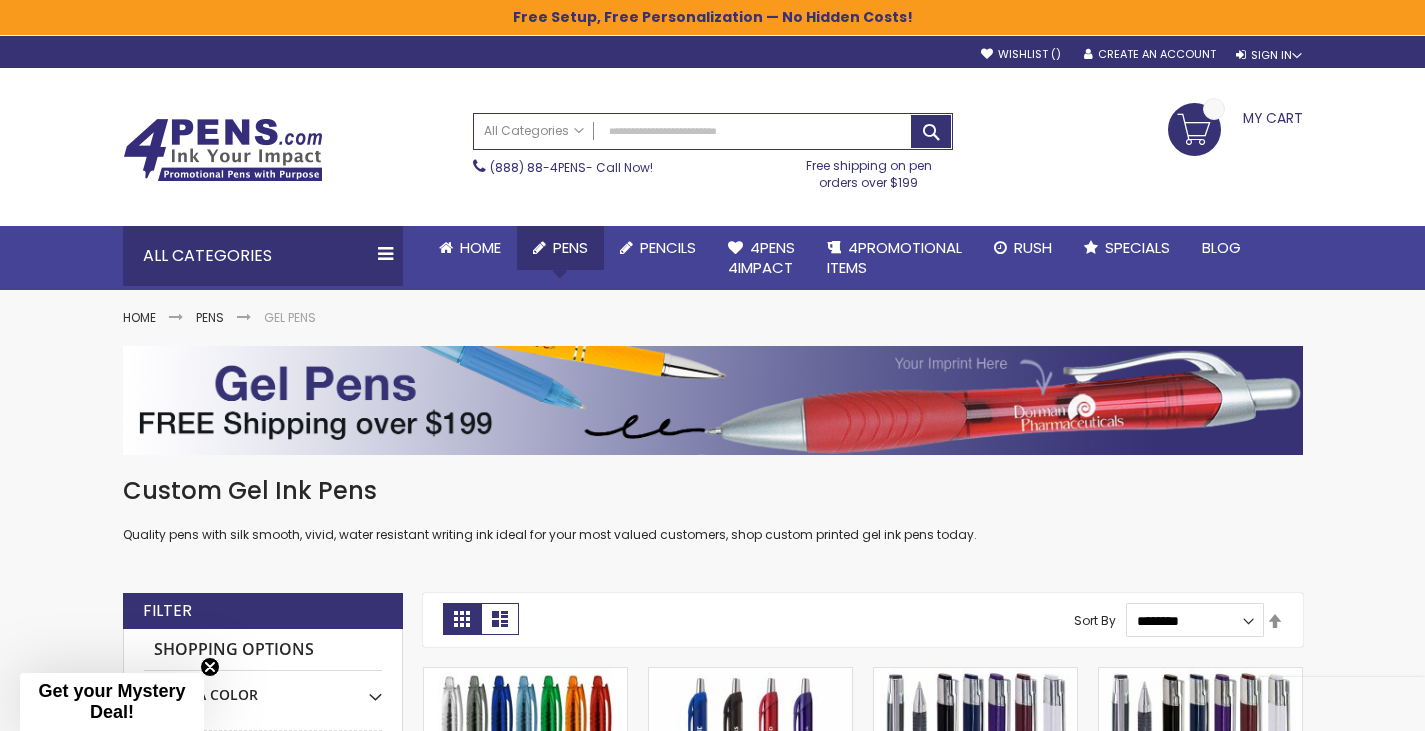 click on "Pens" 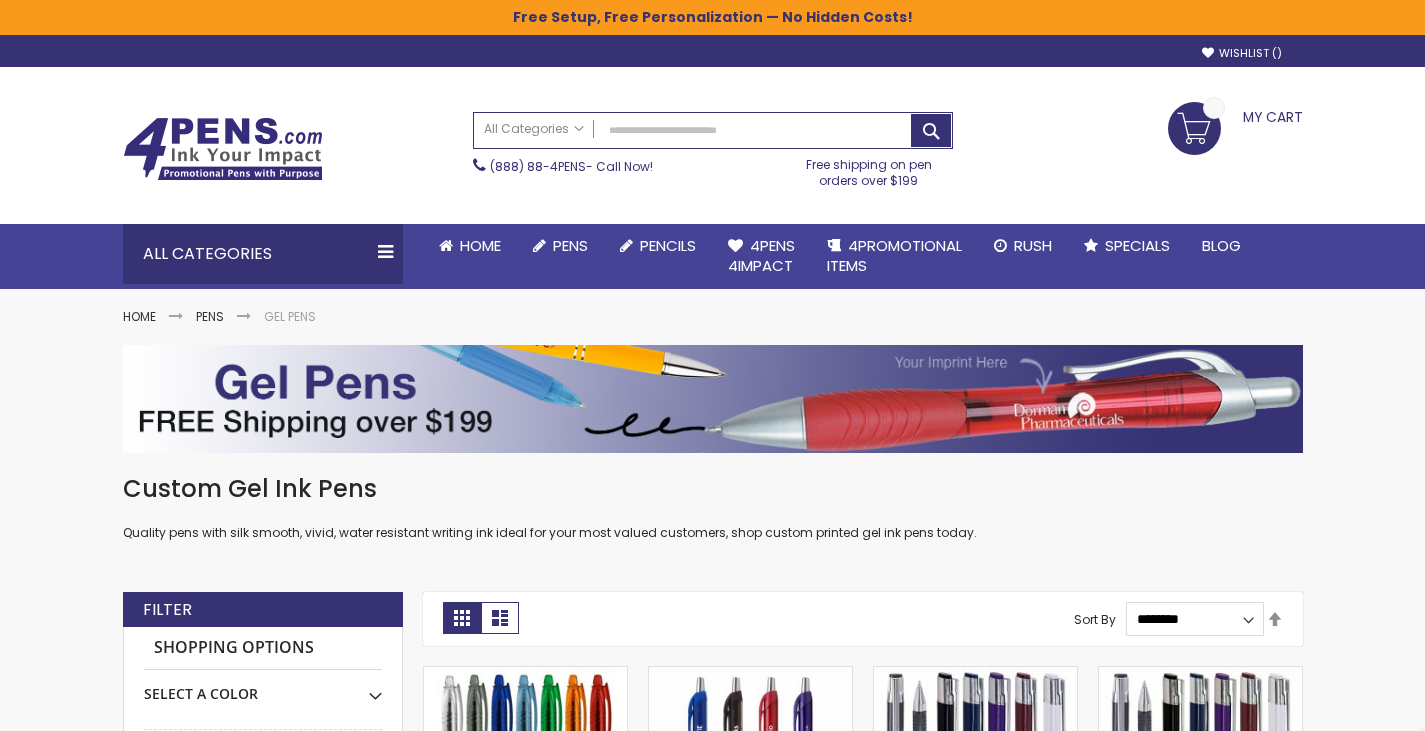 scroll, scrollTop: 0, scrollLeft: 0, axis: both 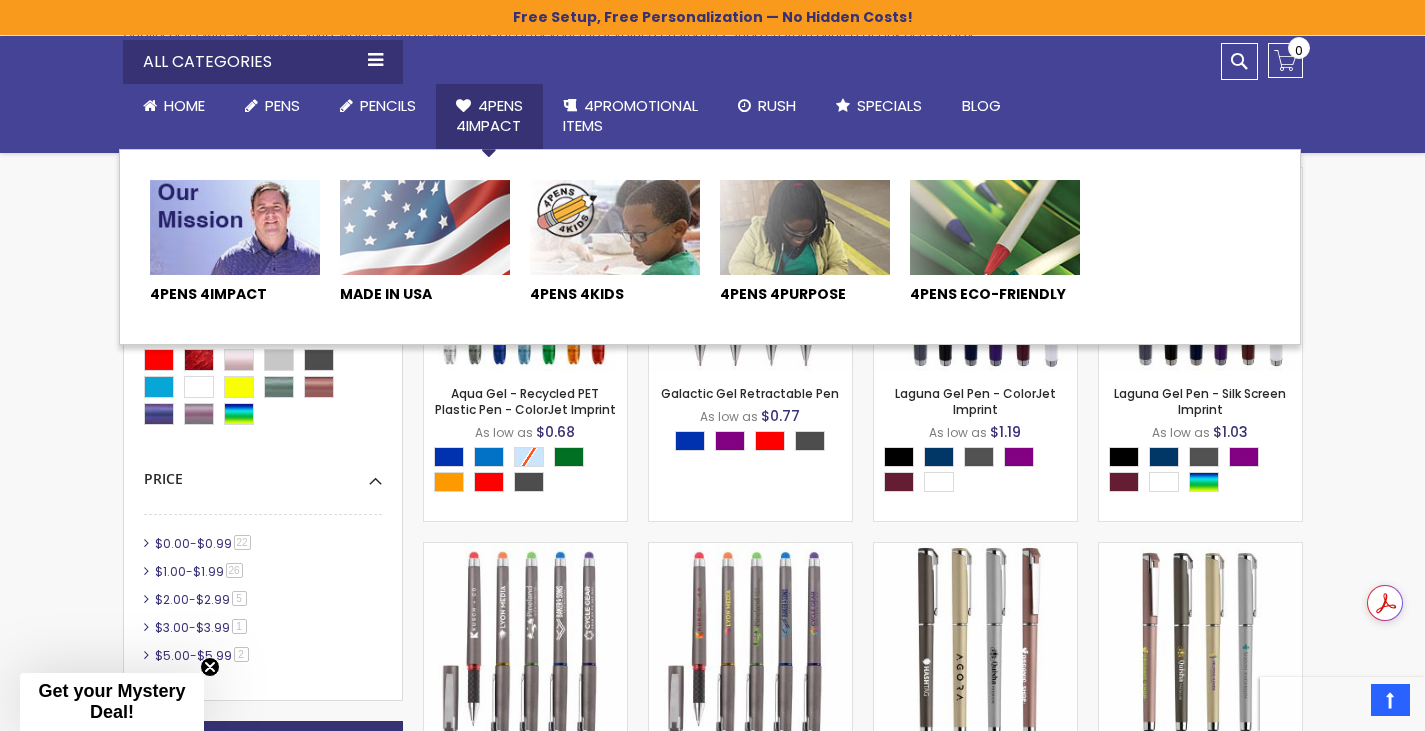click on "4Pens 4impact" at bounding box center (489, 115) 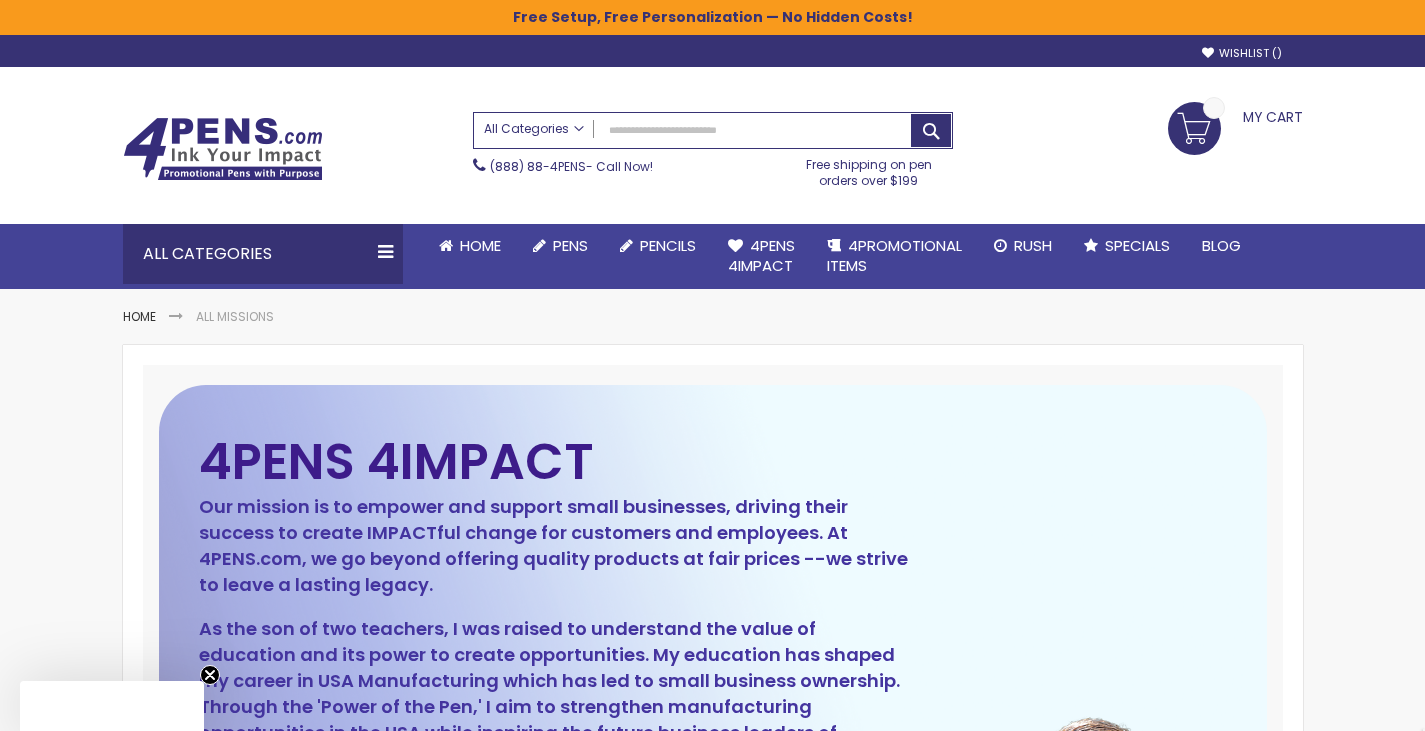 scroll, scrollTop: 0, scrollLeft: 0, axis: both 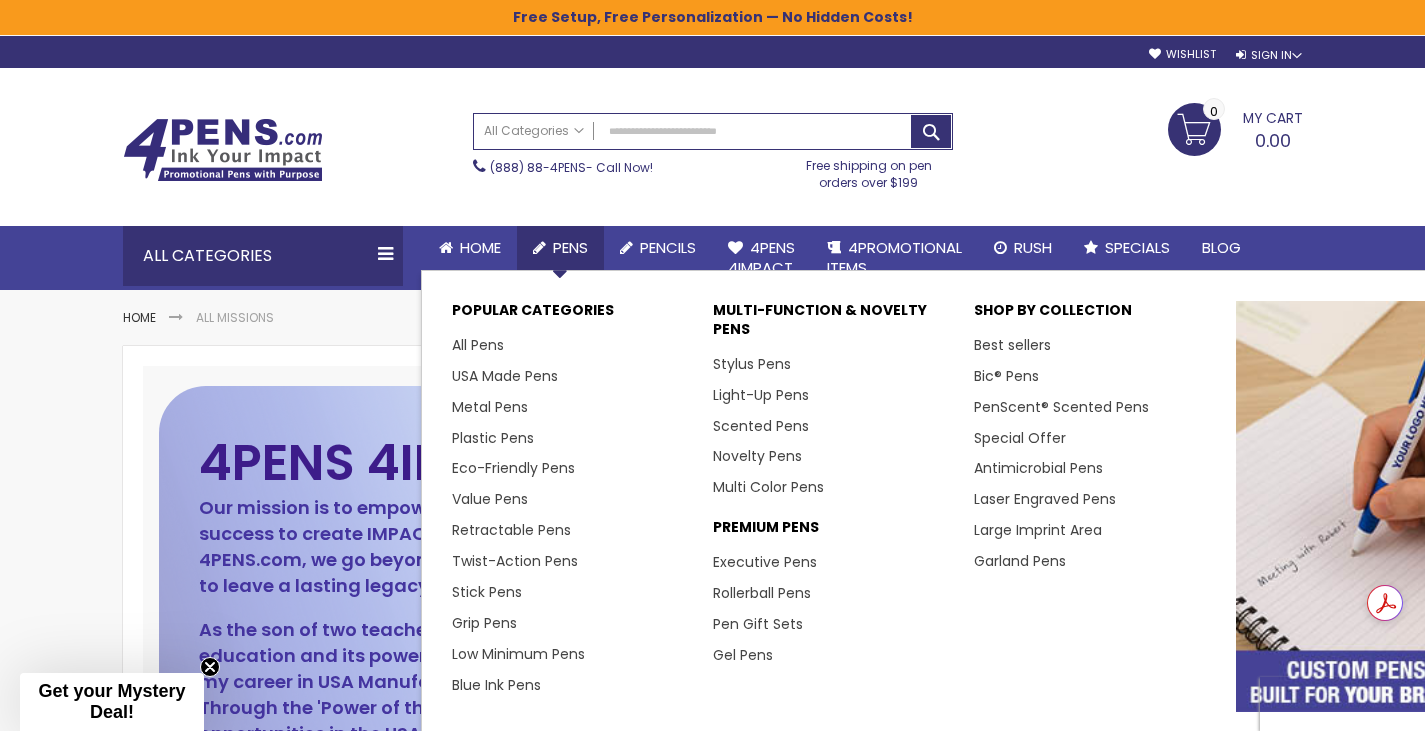 click on "Pens" at bounding box center [570, 247] 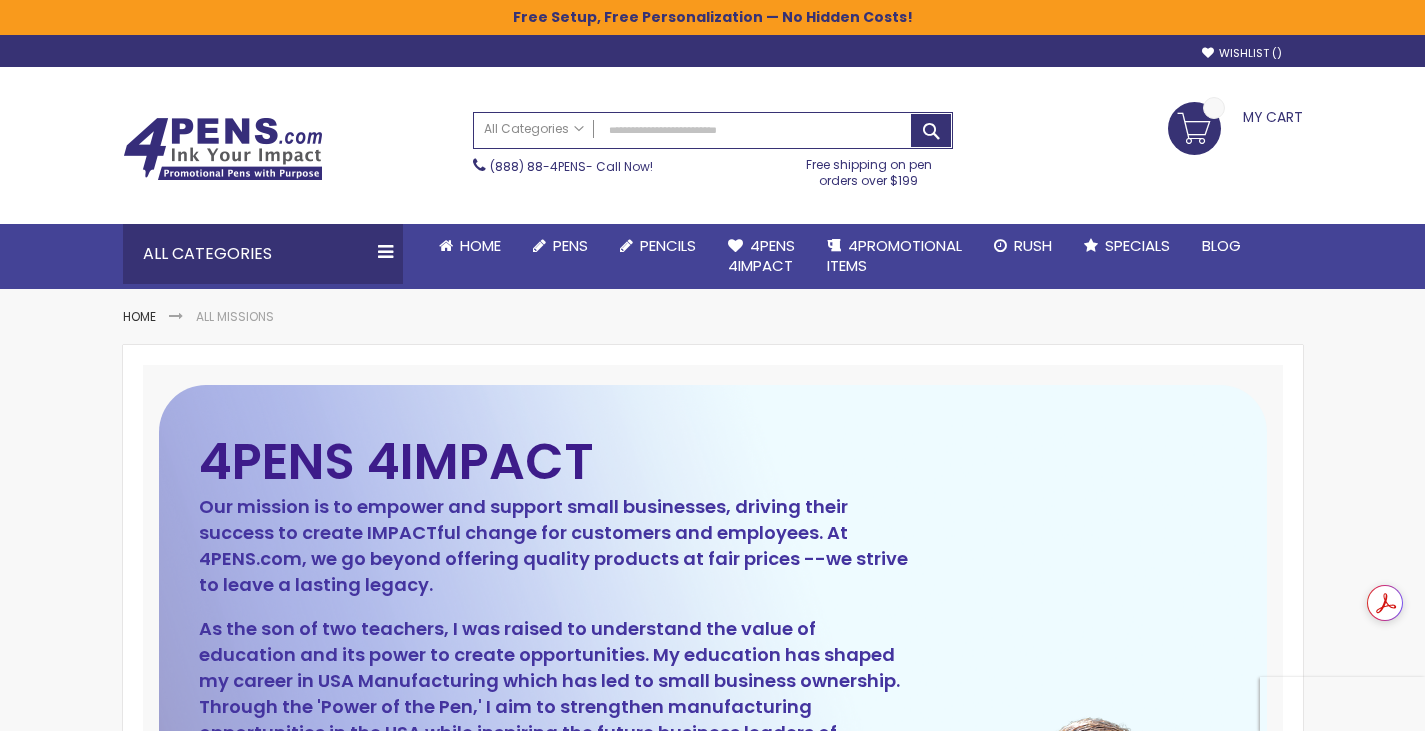 scroll, scrollTop: 0, scrollLeft: 0, axis: both 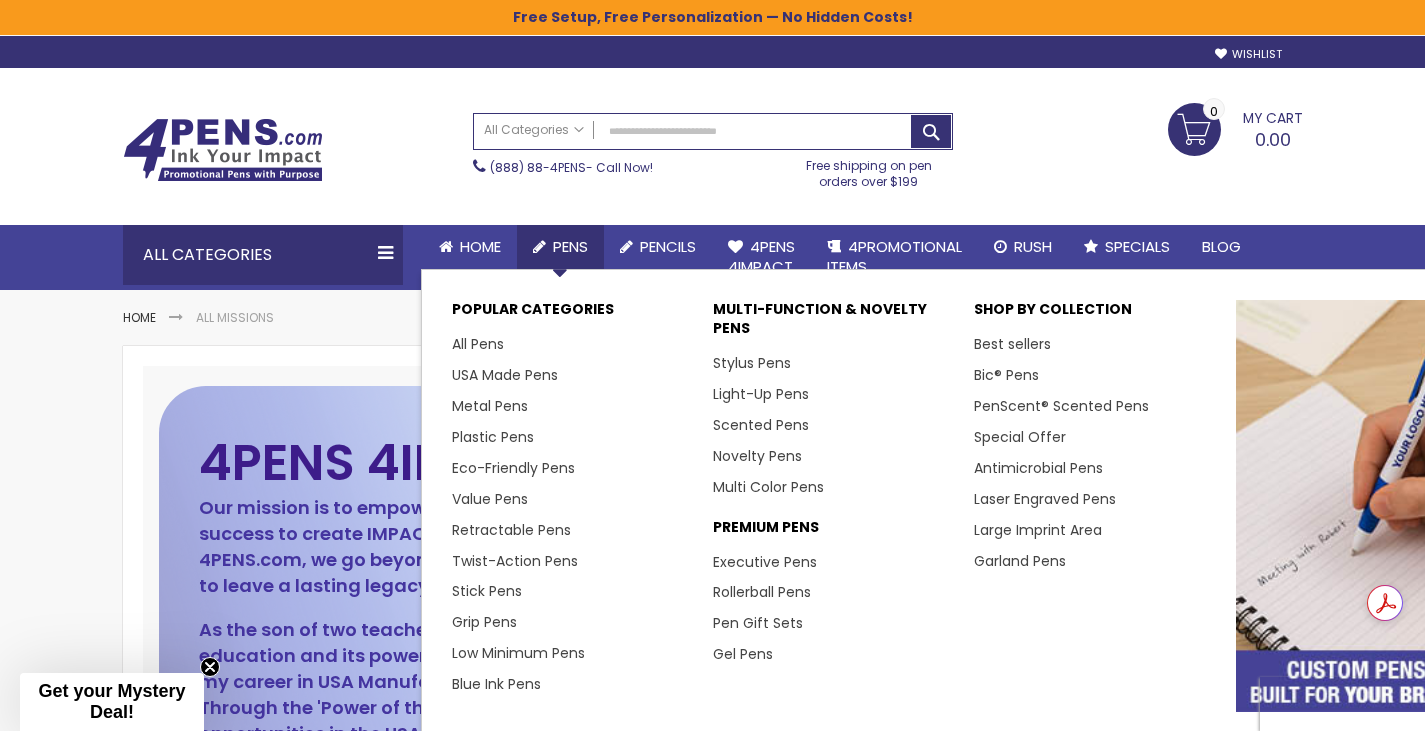 click on "Pens" at bounding box center (560, 247) 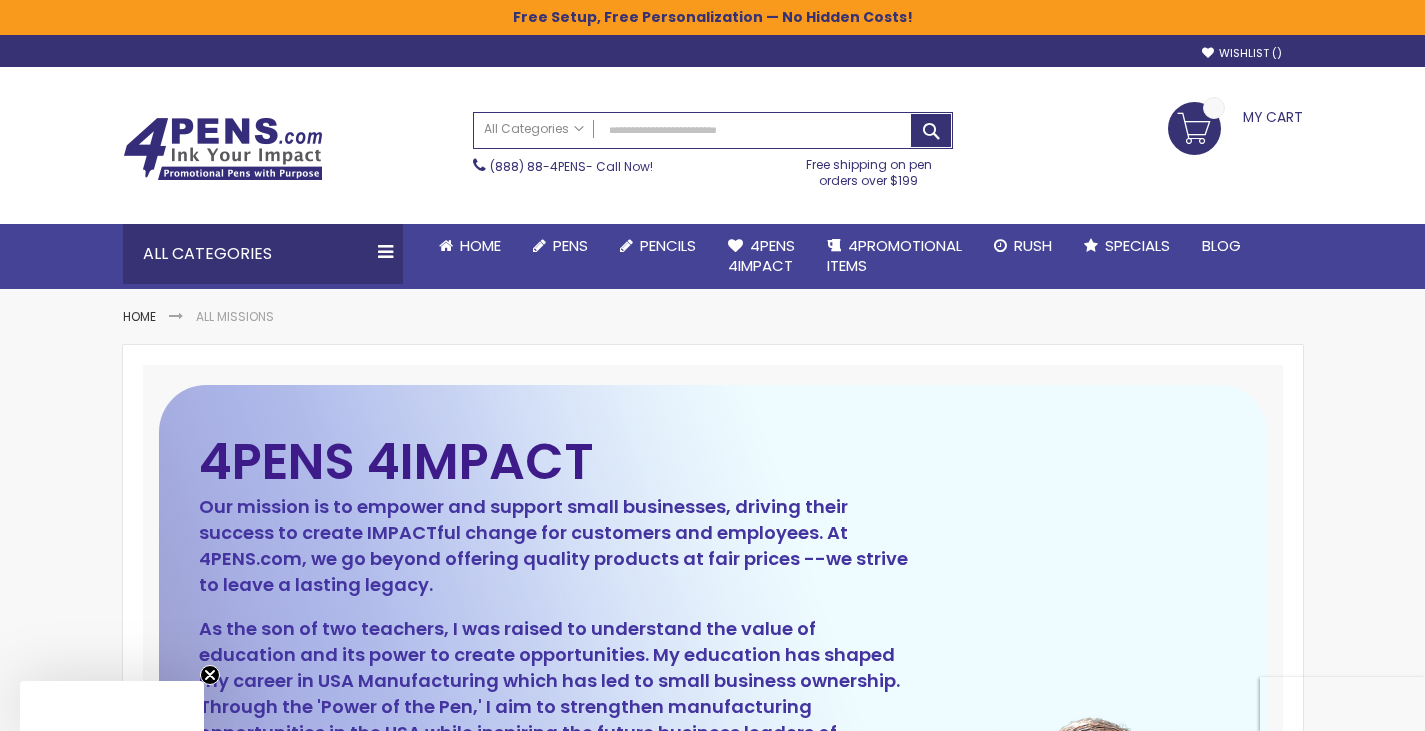 scroll, scrollTop: 0, scrollLeft: 0, axis: both 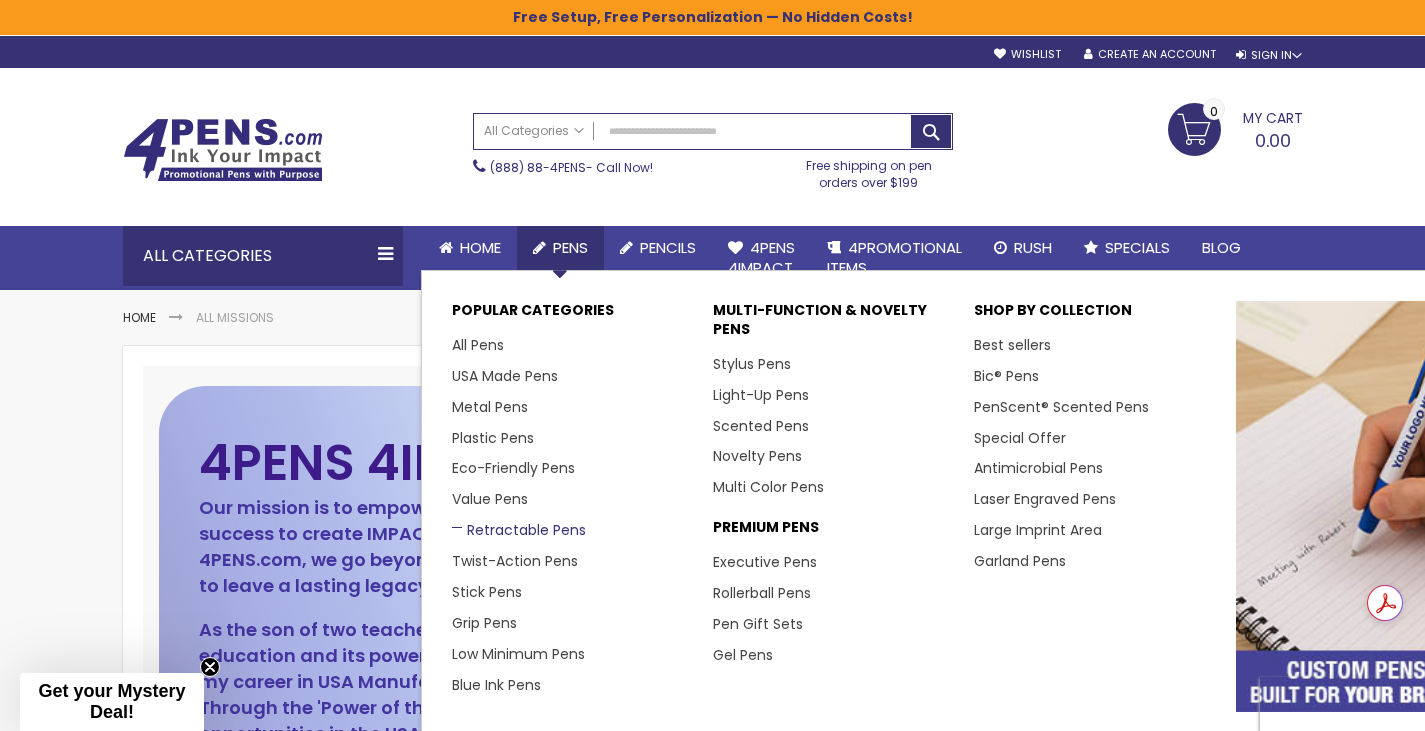 click on "Retractable Pens" at bounding box center (519, 530) 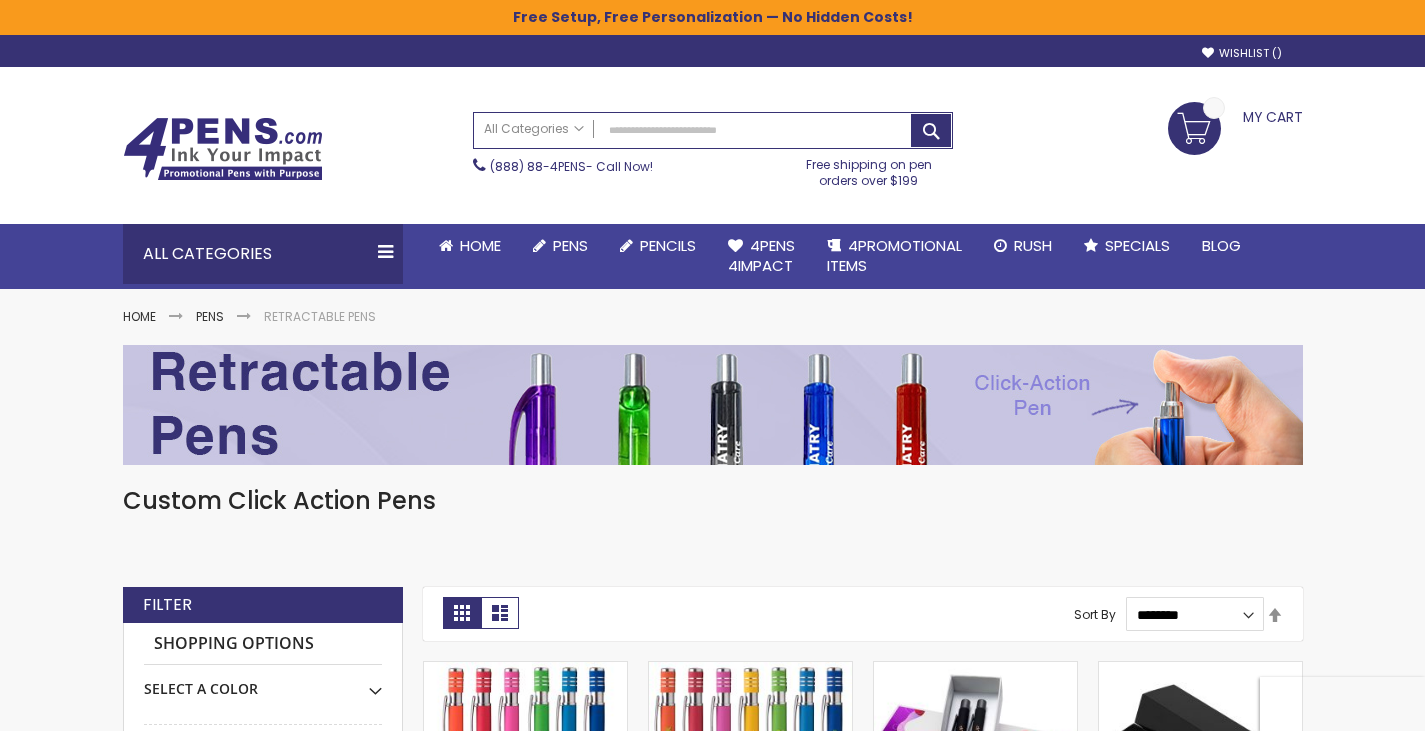 scroll, scrollTop: 0, scrollLeft: 0, axis: both 